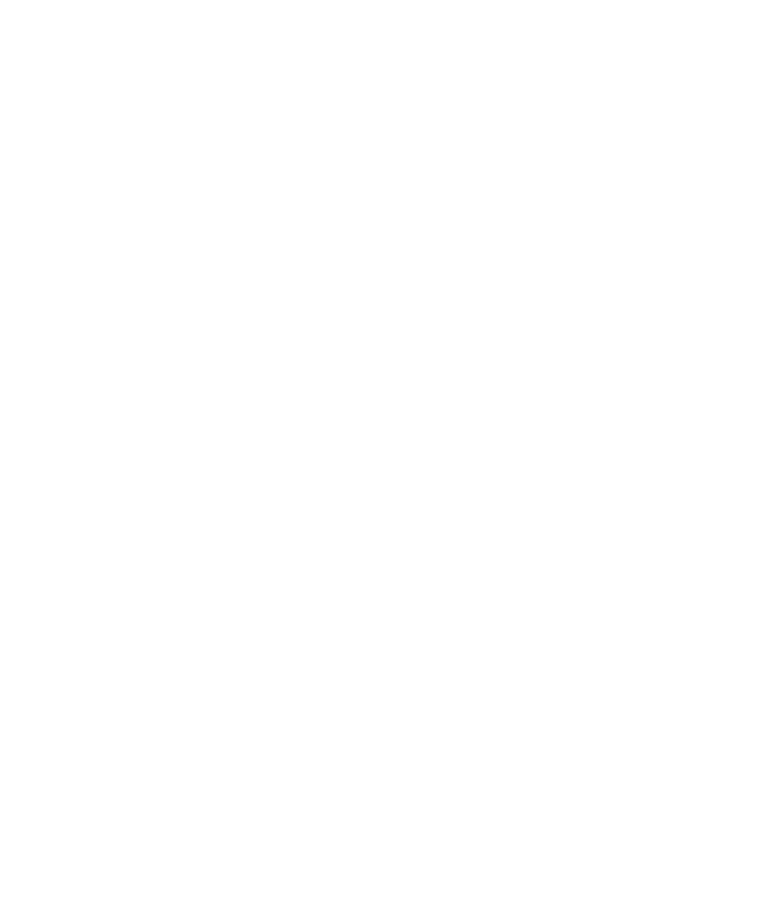 select on "*" 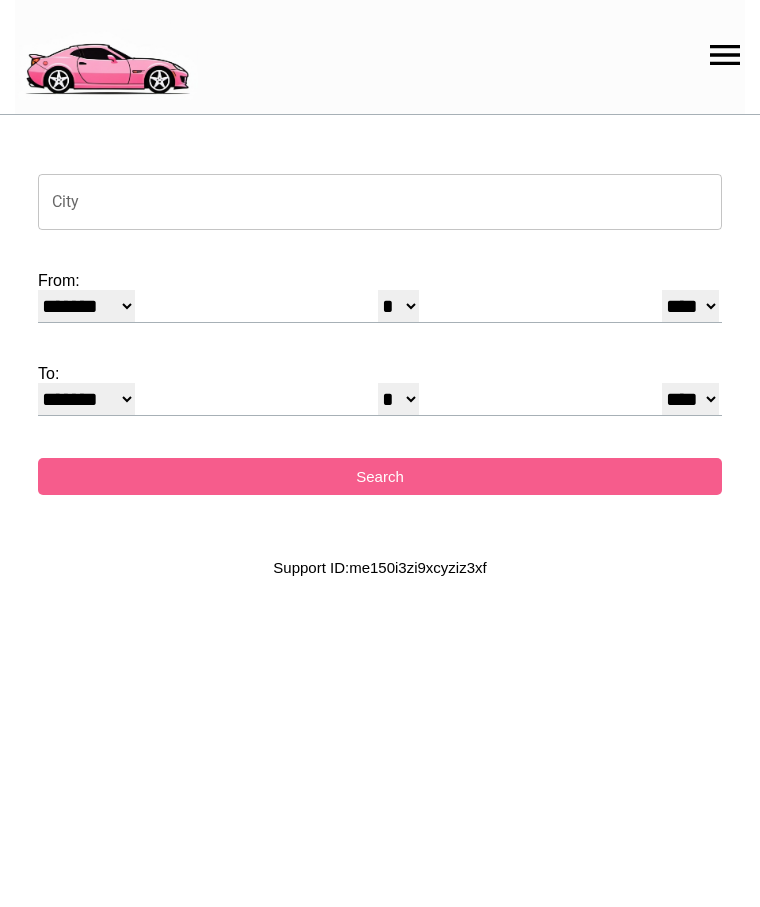scroll, scrollTop: 0, scrollLeft: 0, axis: both 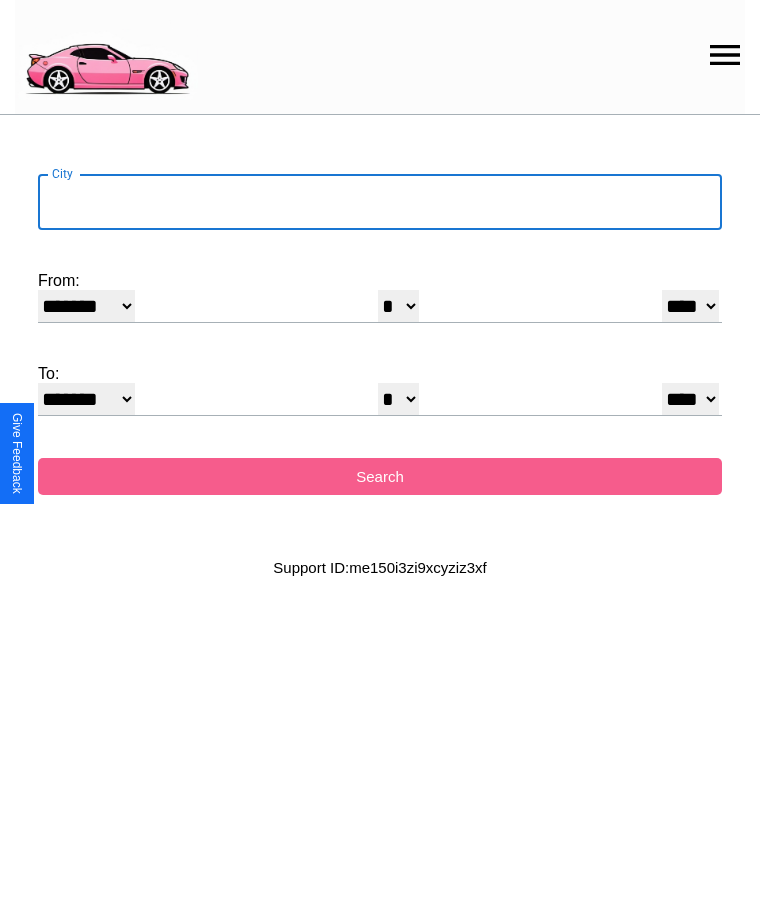 click on "City" at bounding box center [380, 202] 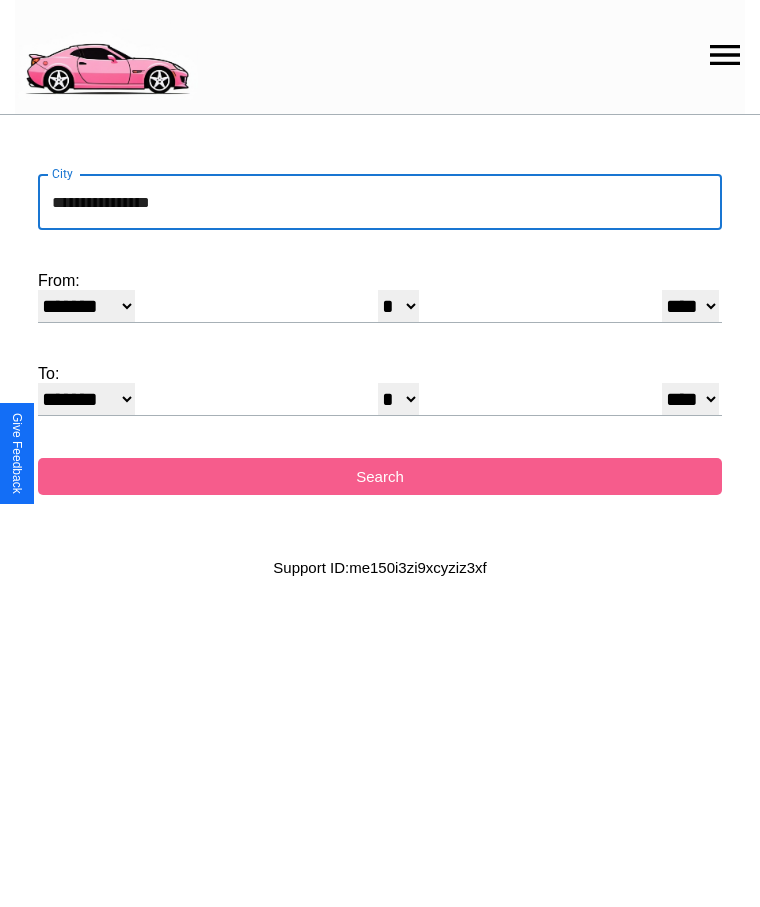 type on "**********" 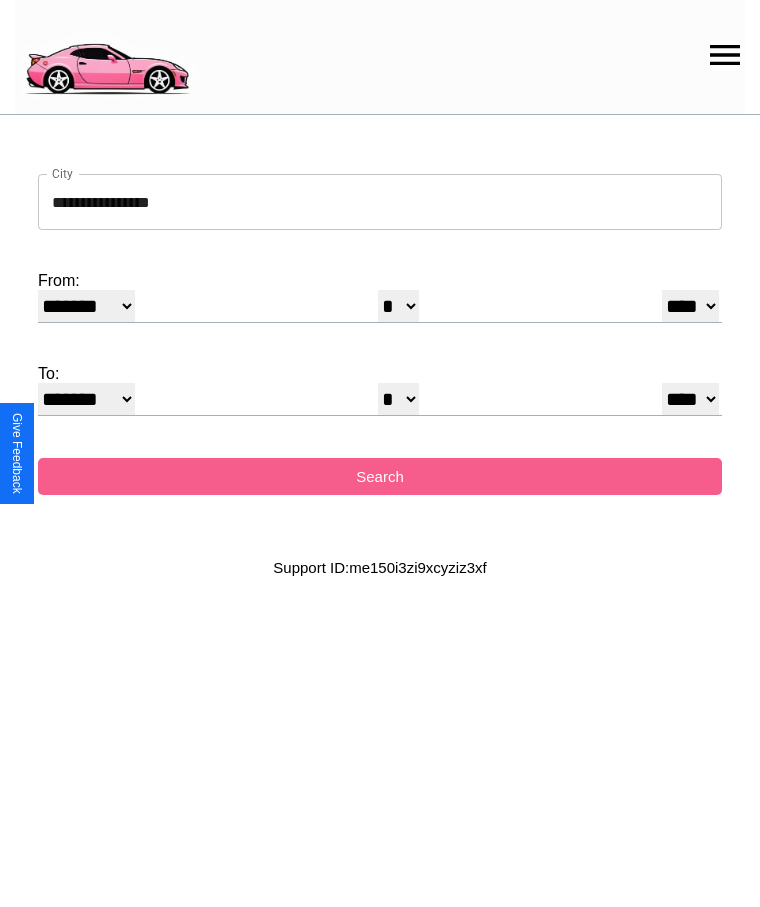 click on "******* ******** ***** ***** *** **** **** ****** ********* ******* ******** ********" at bounding box center (86, 306) 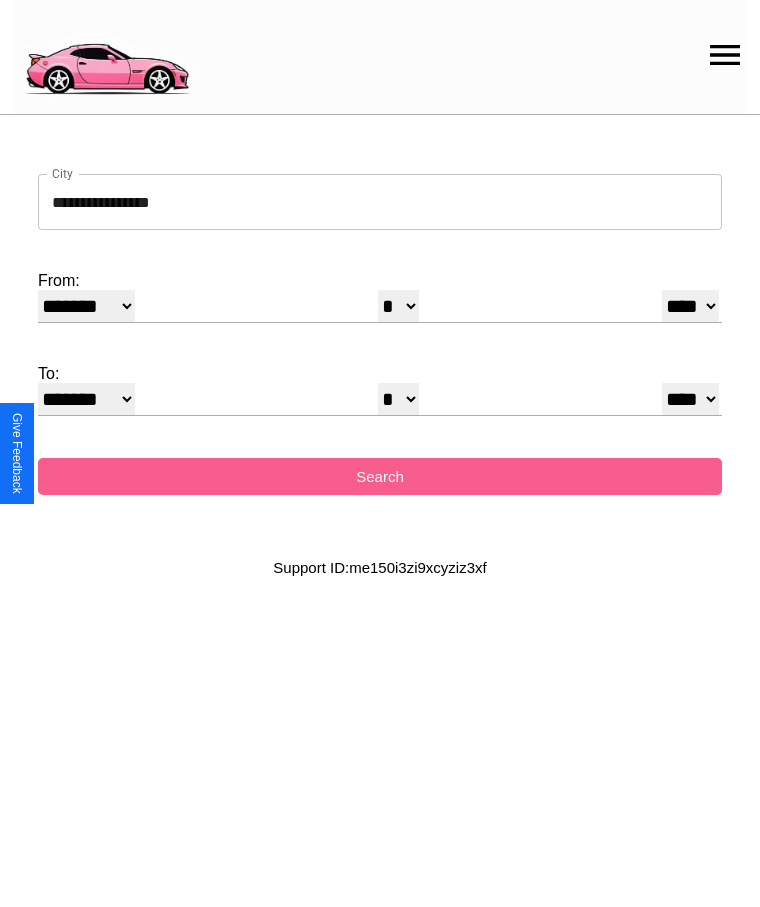 select on "*" 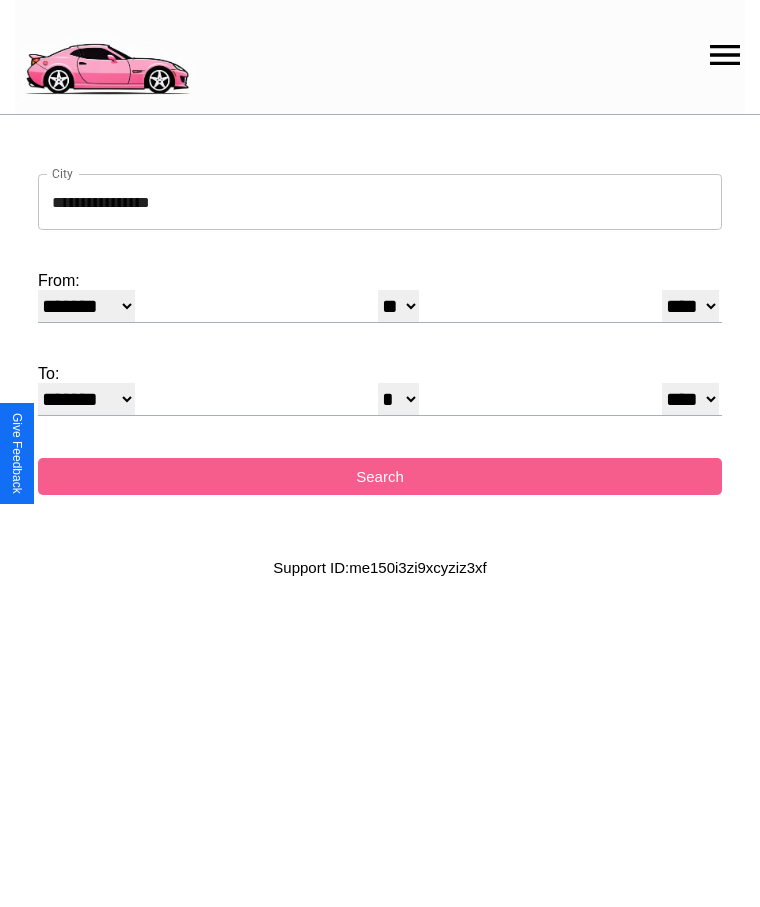 select on "**" 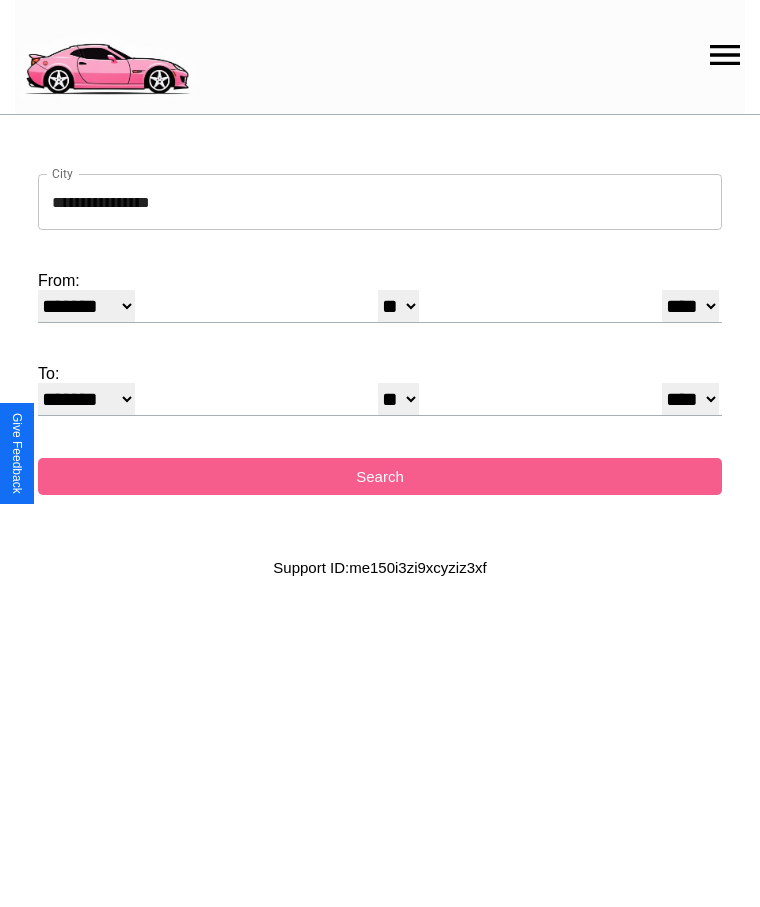 click on "******* ******** ***** ***** *** **** **** ****** ********* ******* ******** ********" at bounding box center [86, 399] 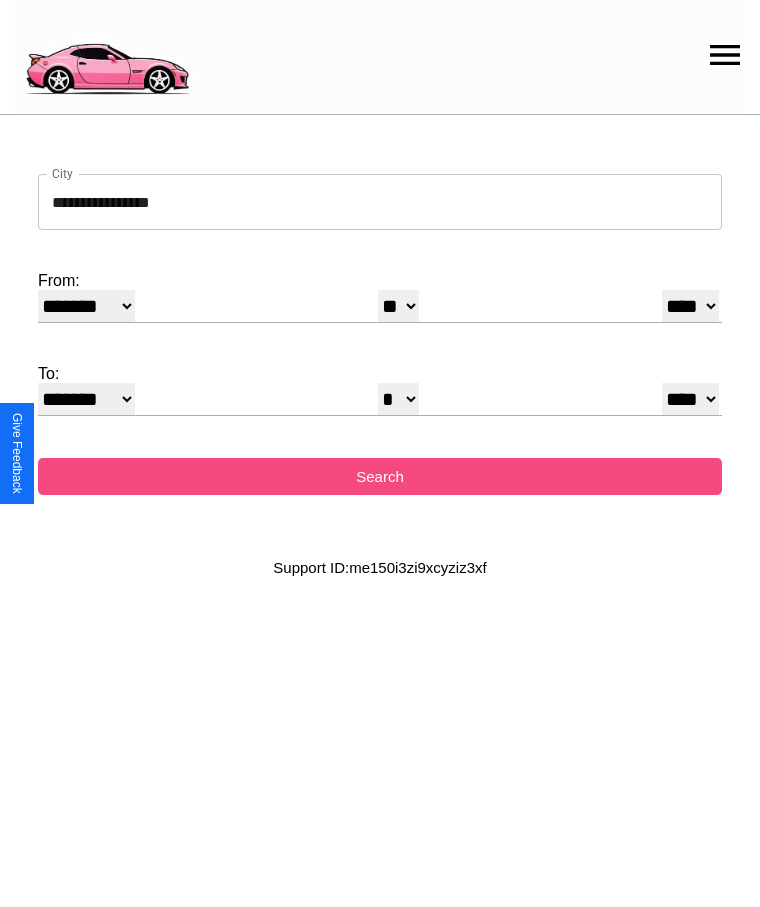 click on "Search" at bounding box center [380, 476] 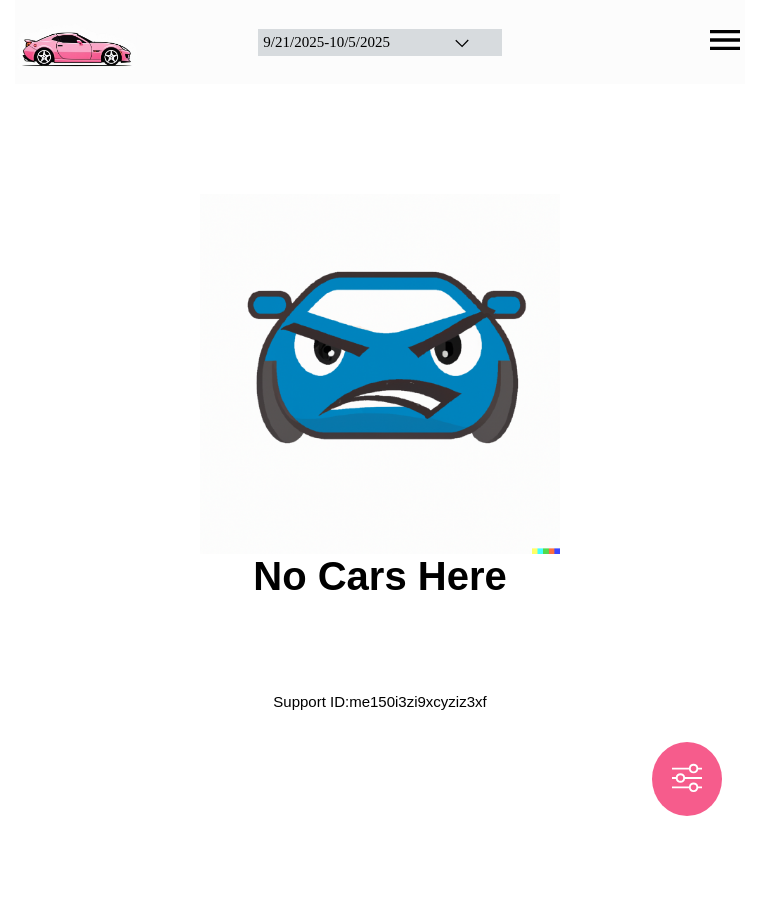 scroll, scrollTop: 0, scrollLeft: 0, axis: both 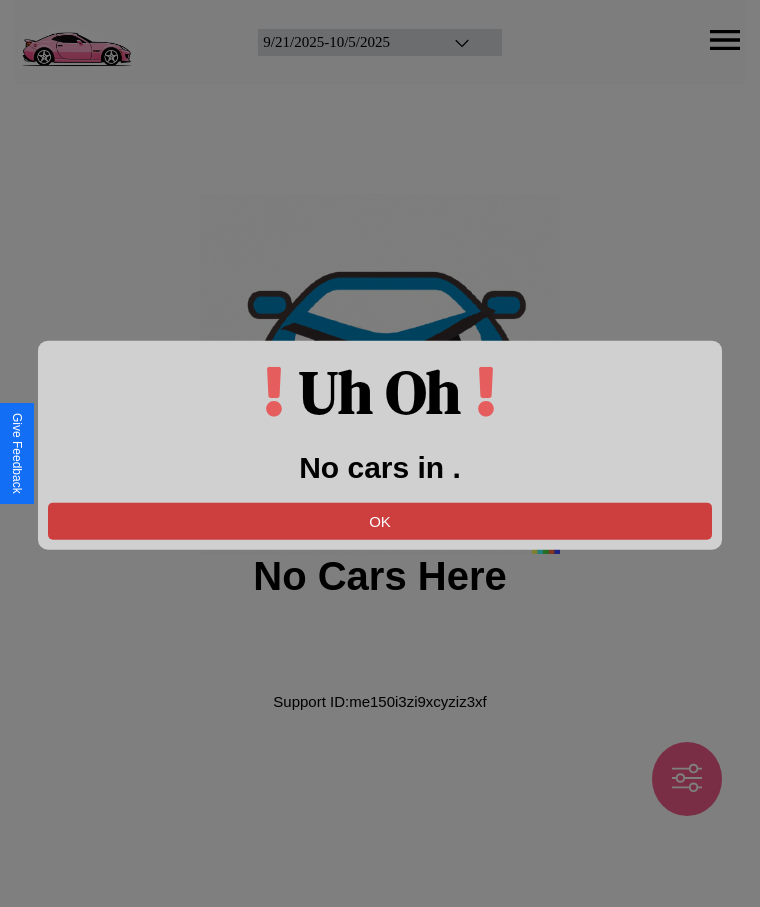click on "OK" at bounding box center (380, 520) 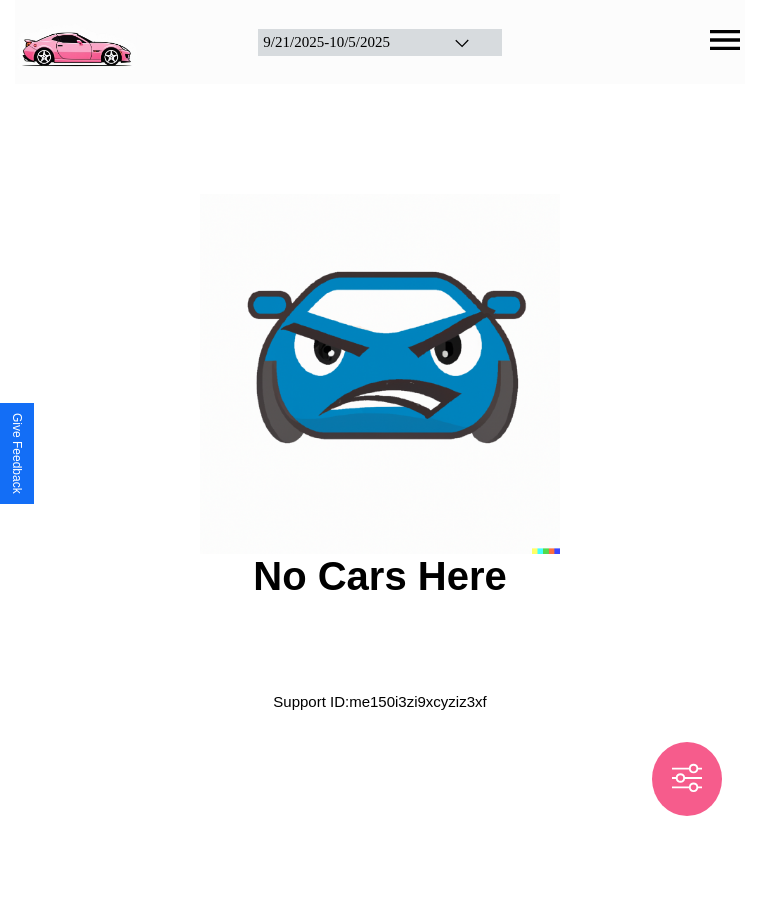 click at bounding box center (76, 40) 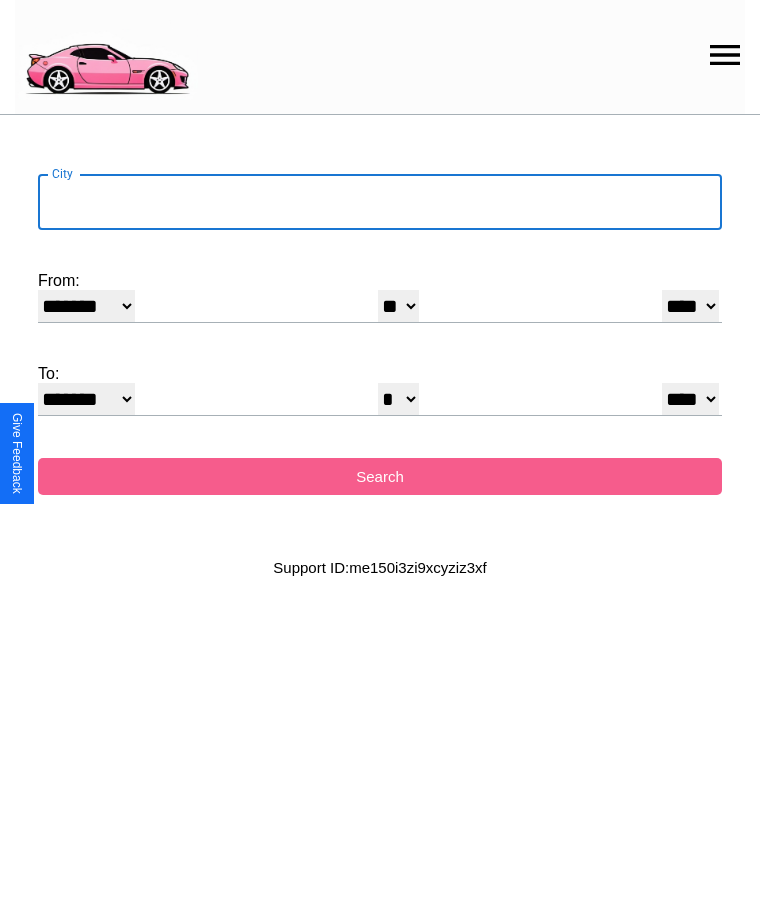 click on "City" at bounding box center [380, 202] 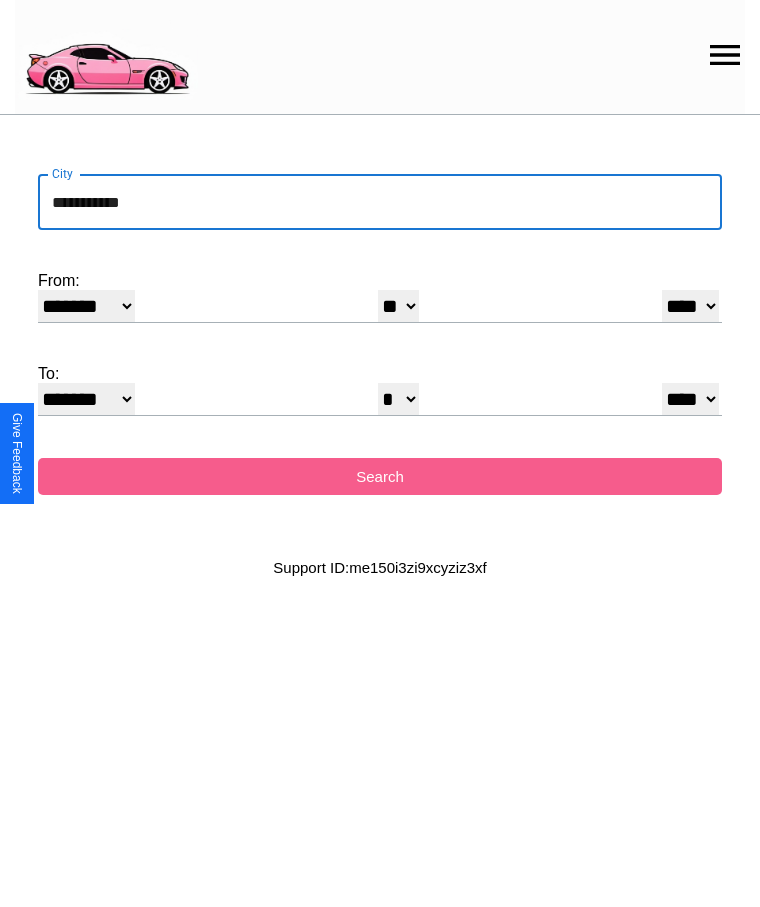 type on "**********" 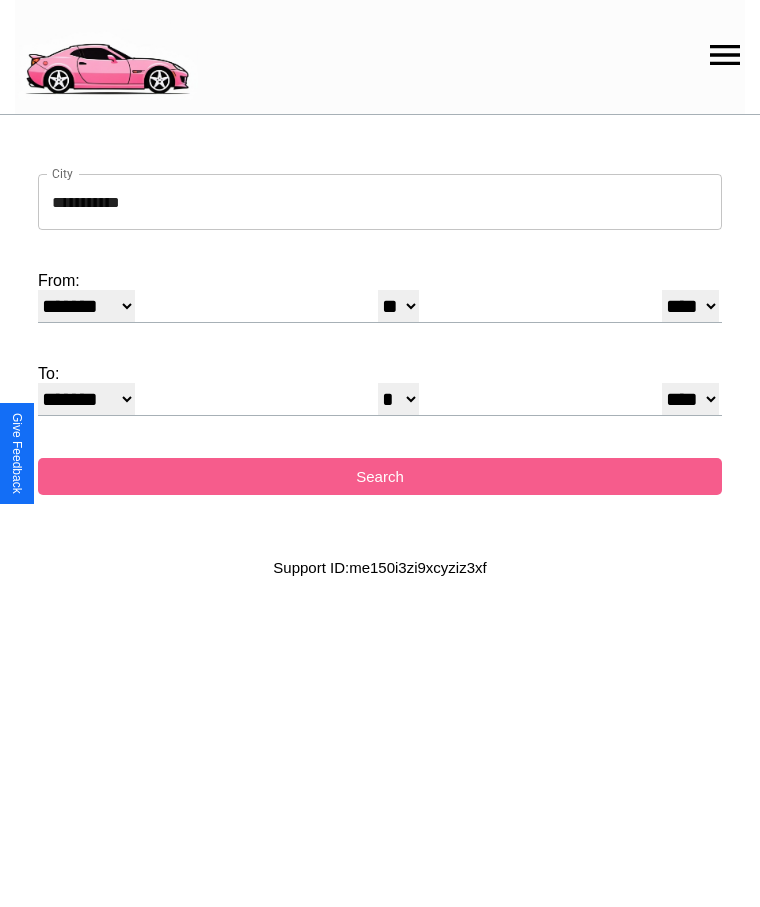 click on "******* ******** ***** ***** *** **** **** ****** ********* ******* ******** ********" at bounding box center (86, 306) 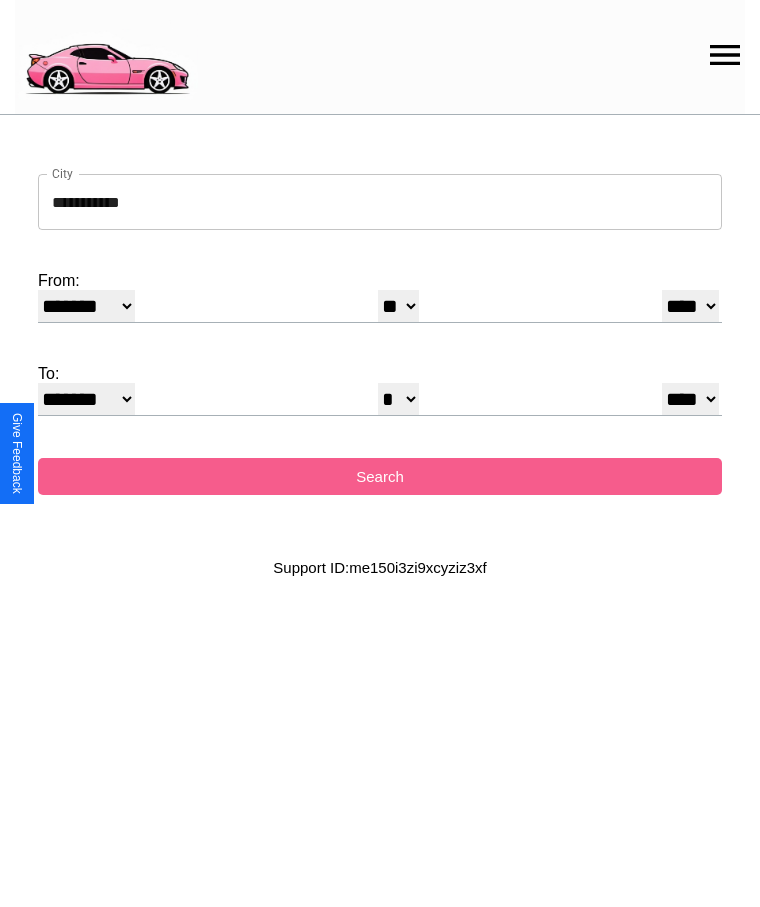 select on "*" 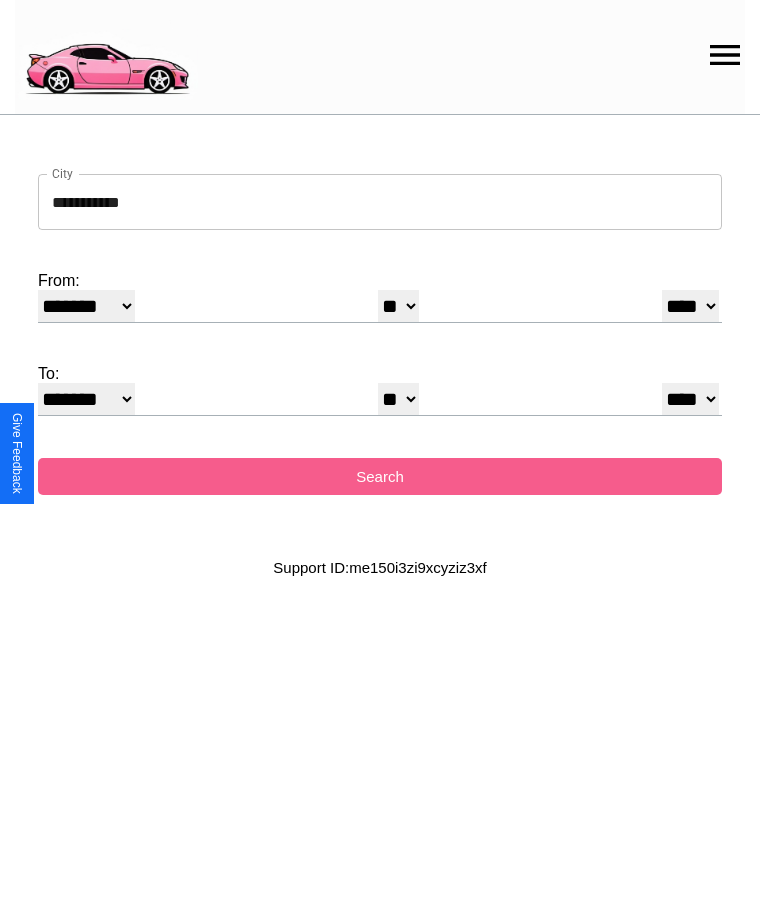 click on "* * * * * * * * * ** ** ** ** ** ** ** ** ** ** ** ** ** ** ** ** ** ** ** ** ** **" at bounding box center [398, 399] 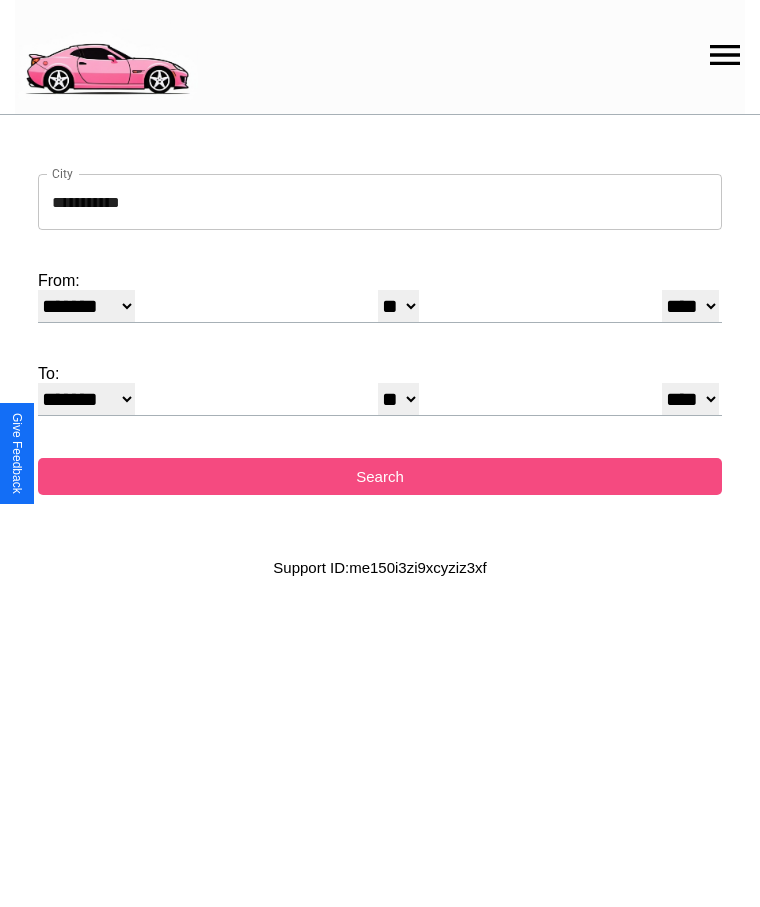 click on "Search" at bounding box center [380, 476] 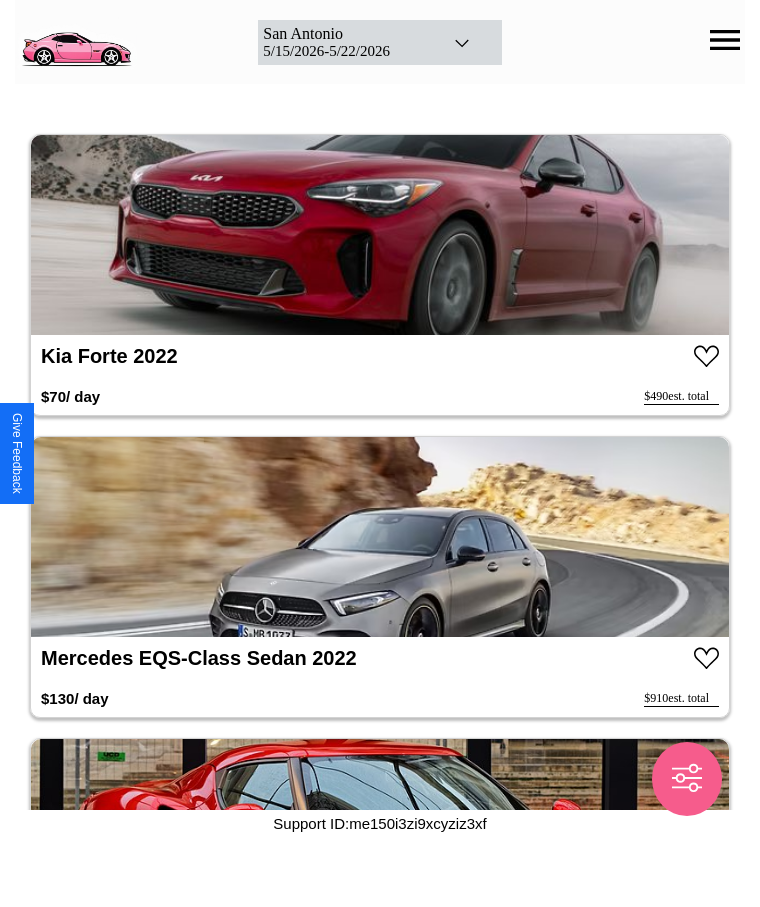 click 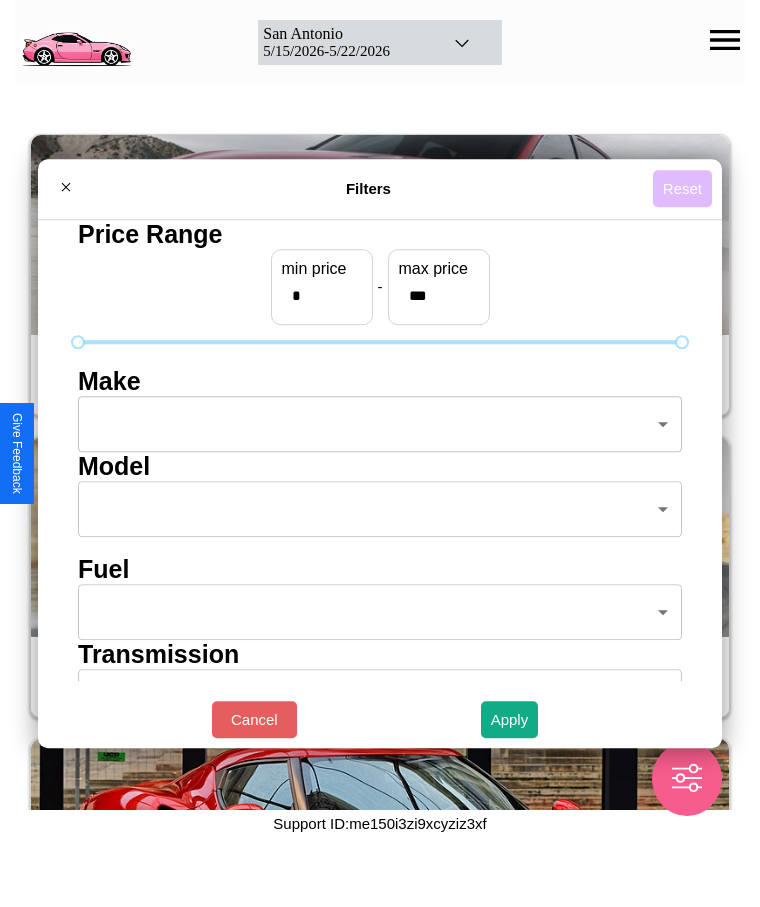 click on "Reset" at bounding box center [682, 188] 